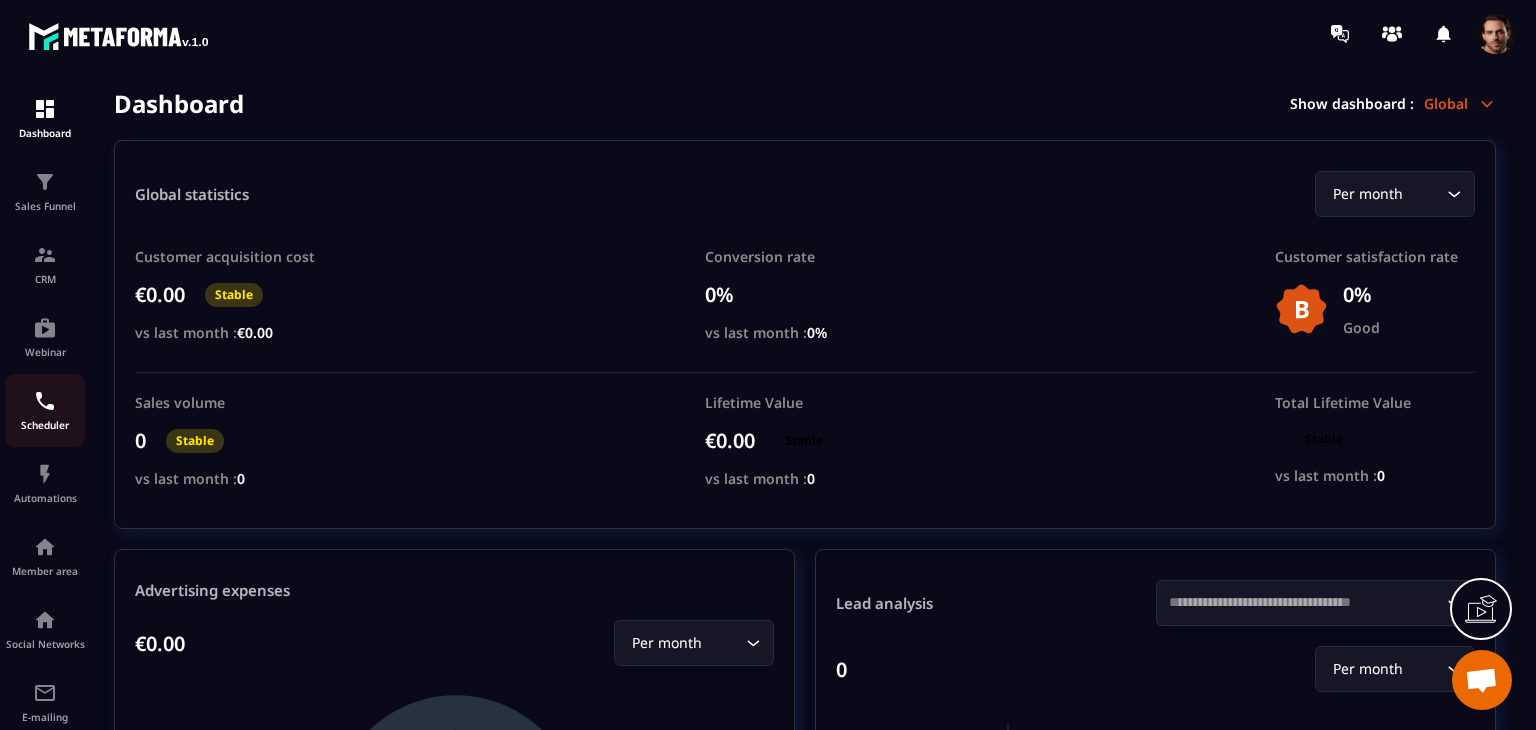 scroll, scrollTop: 0, scrollLeft: 0, axis: both 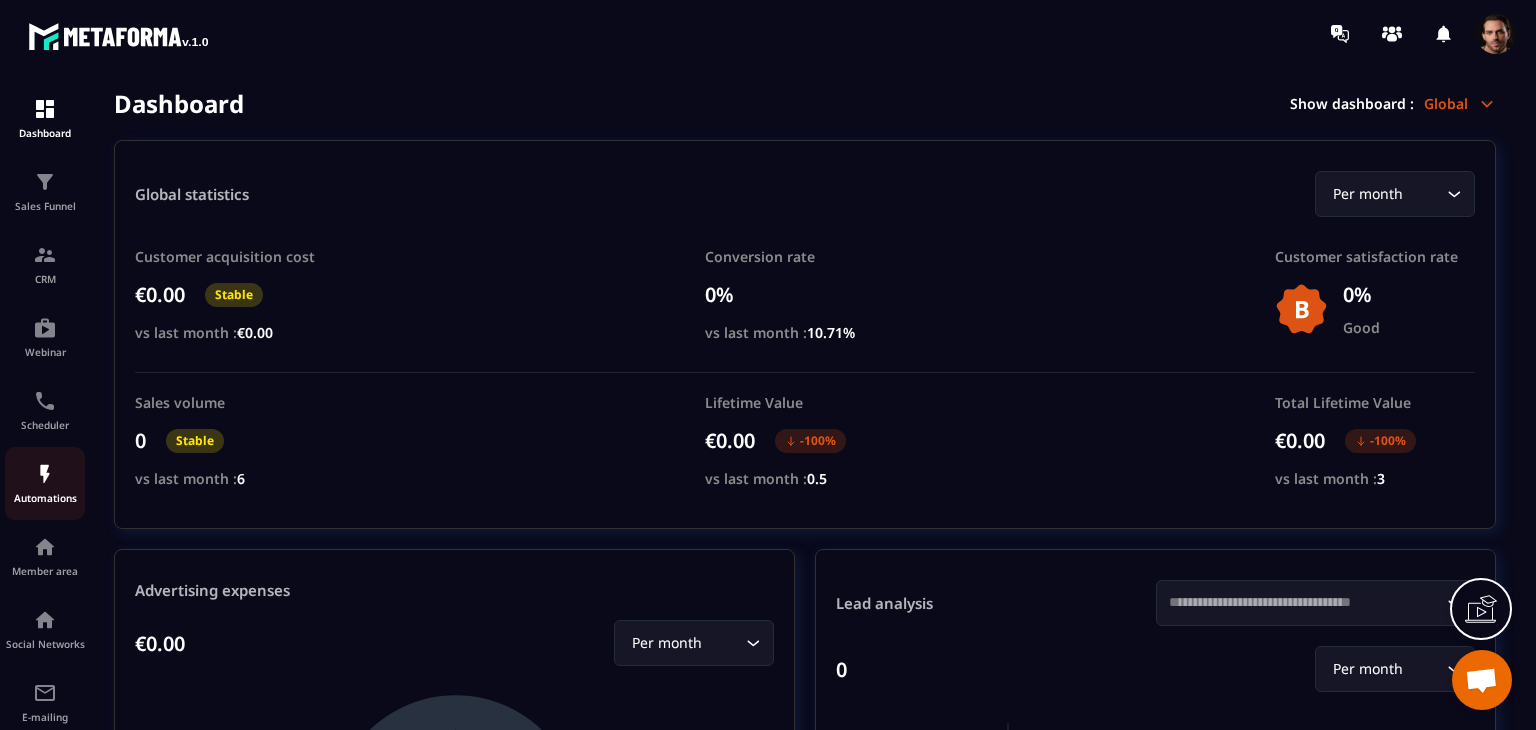 click on "Automations" at bounding box center [45, 498] 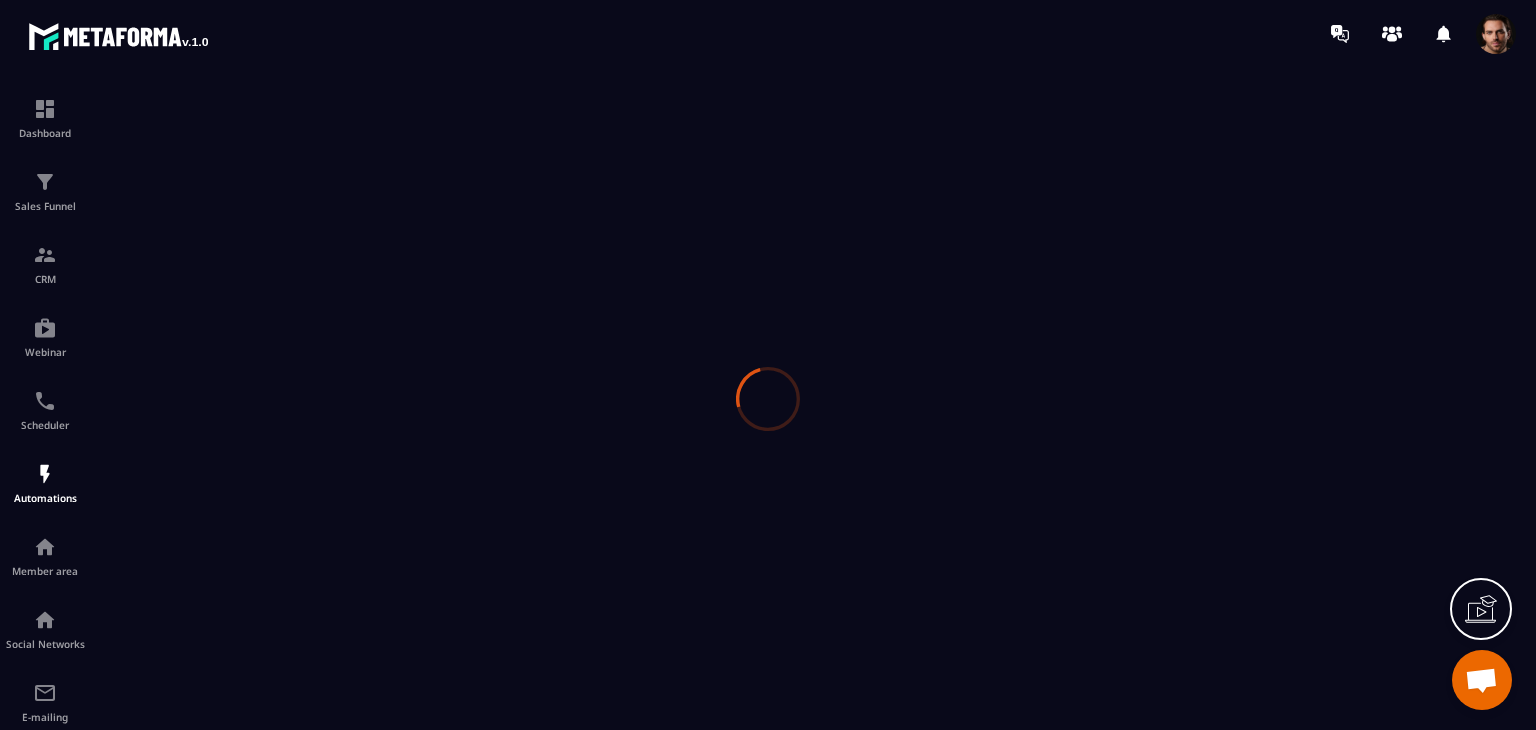 click at bounding box center (768, 398) 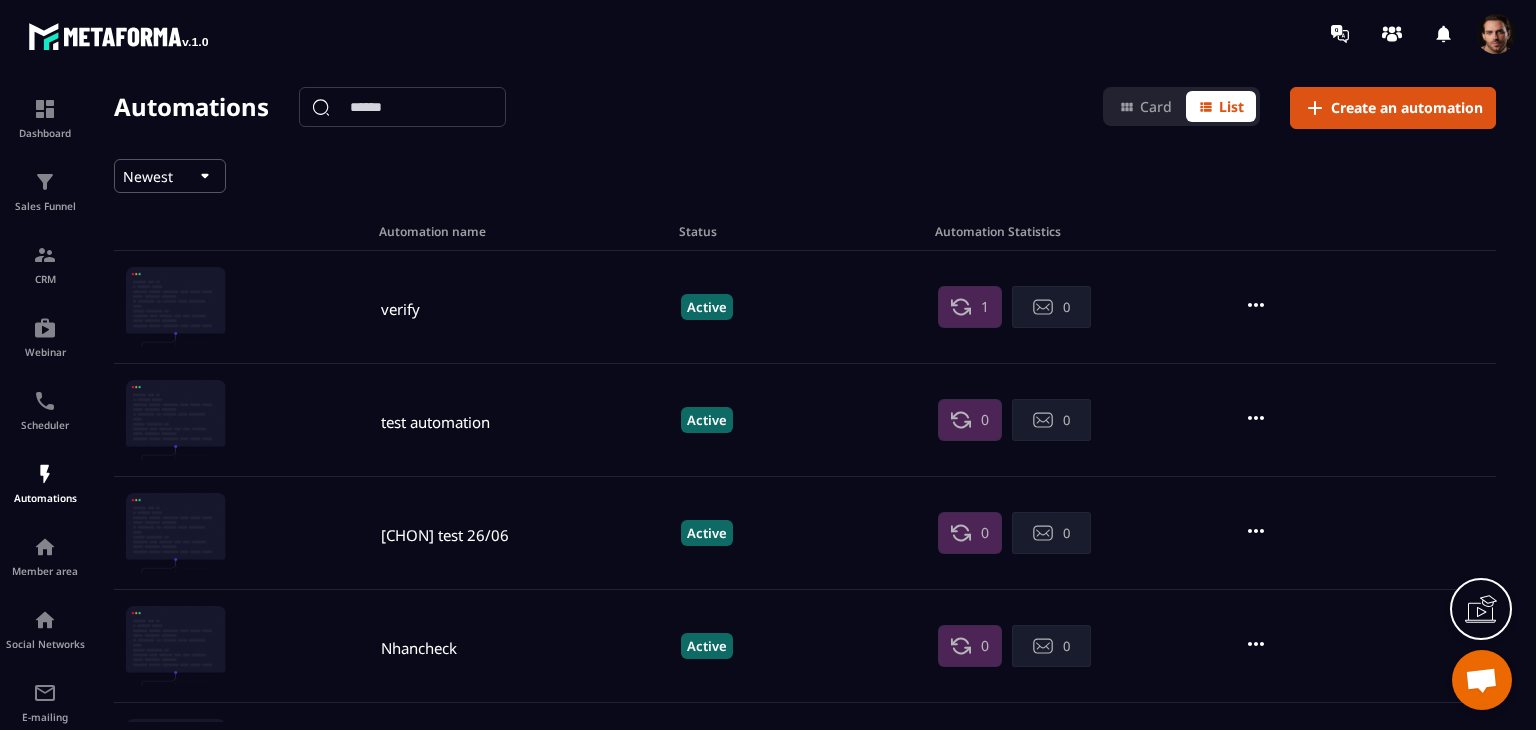 click at bounding box center [0, 0] 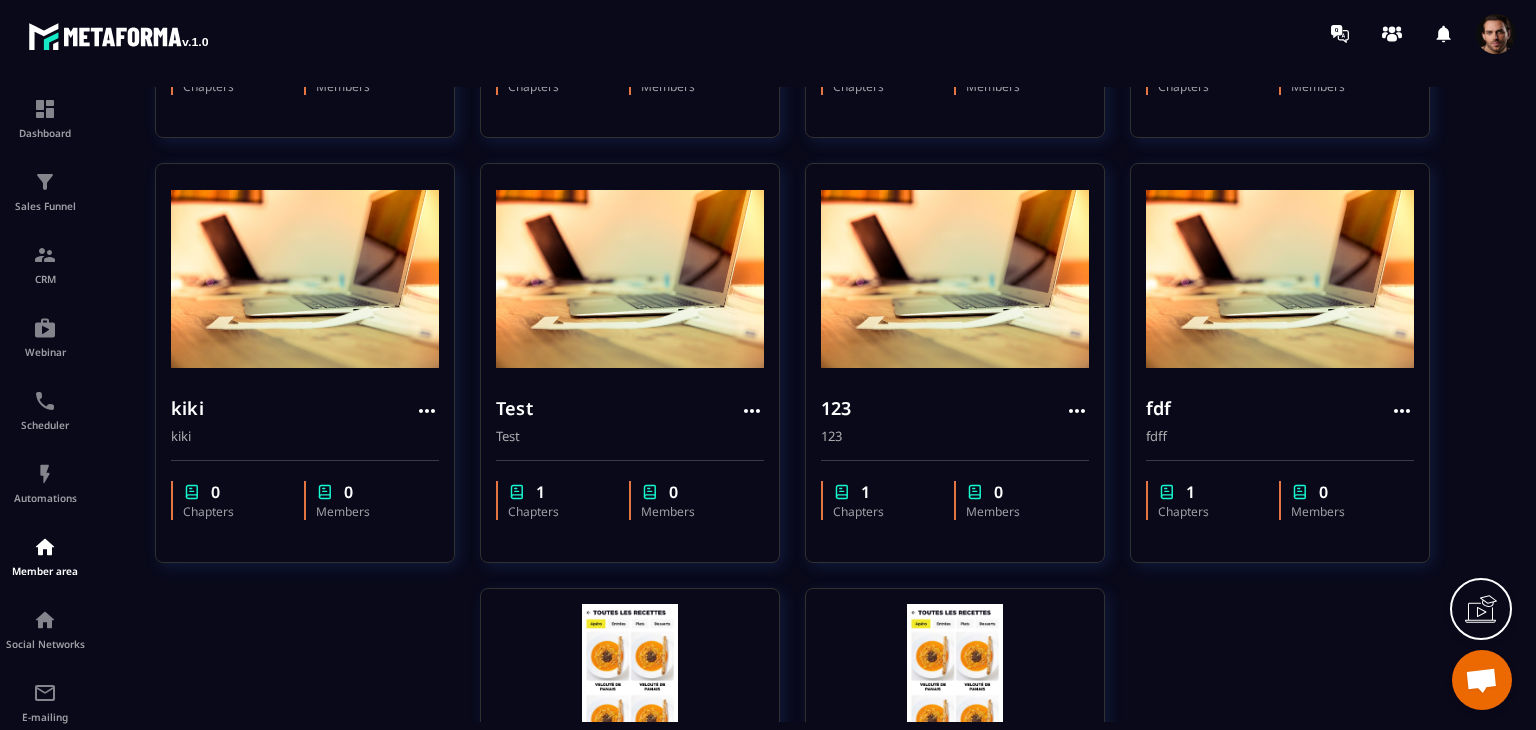 scroll, scrollTop: 868, scrollLeft: 0, axis: vertical 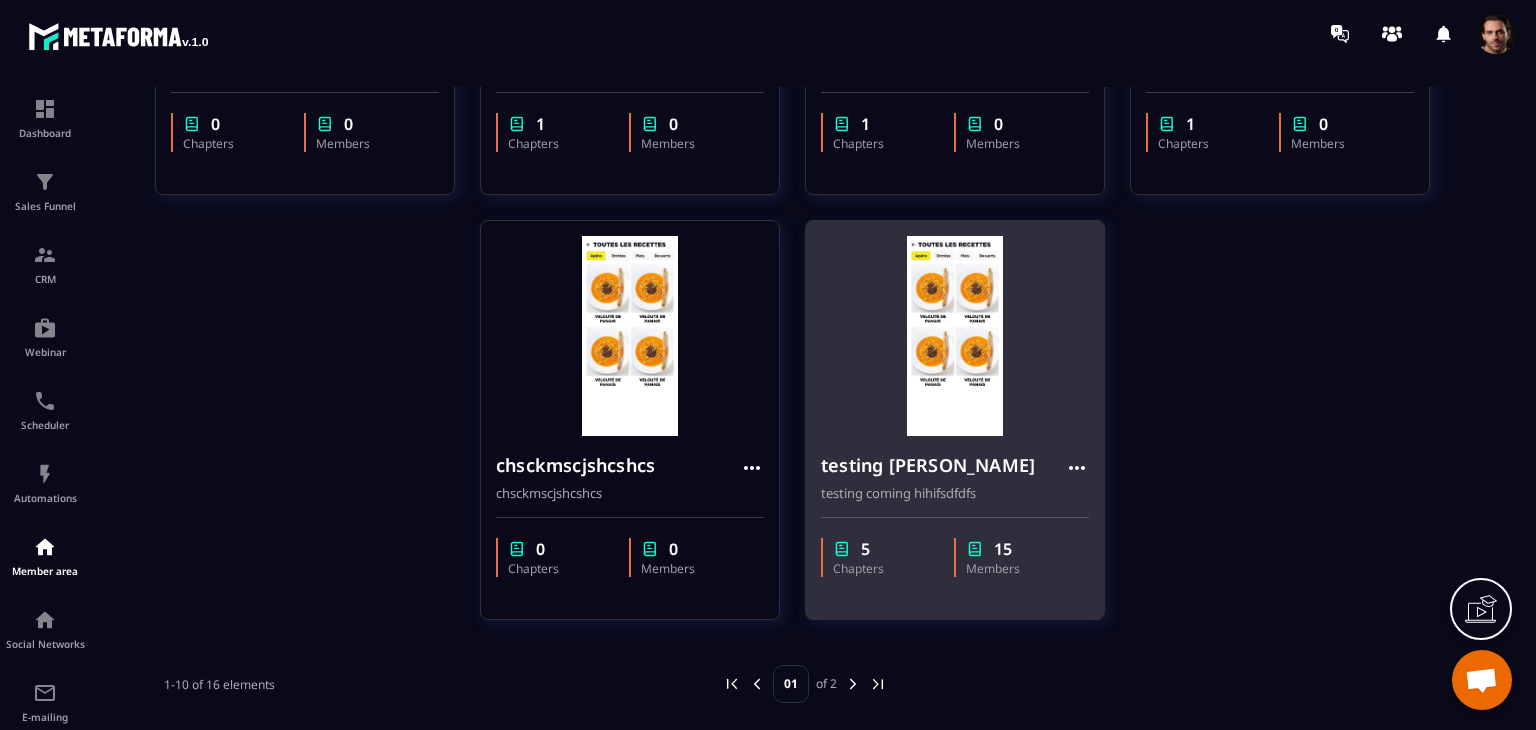 click at bounding box center [975, 549] 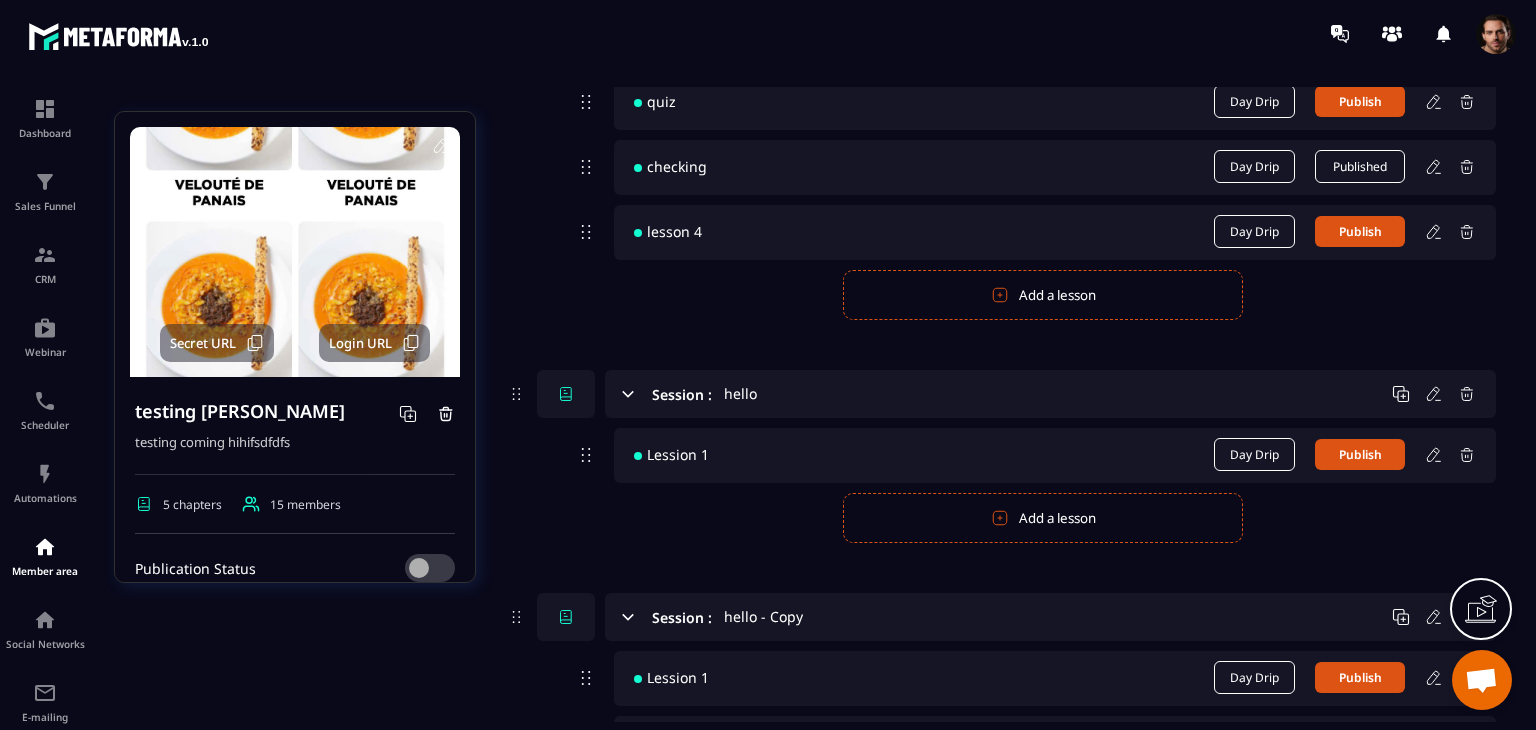 scroll, scrollTop: 500, scrollLeft: 0, axis: vertical 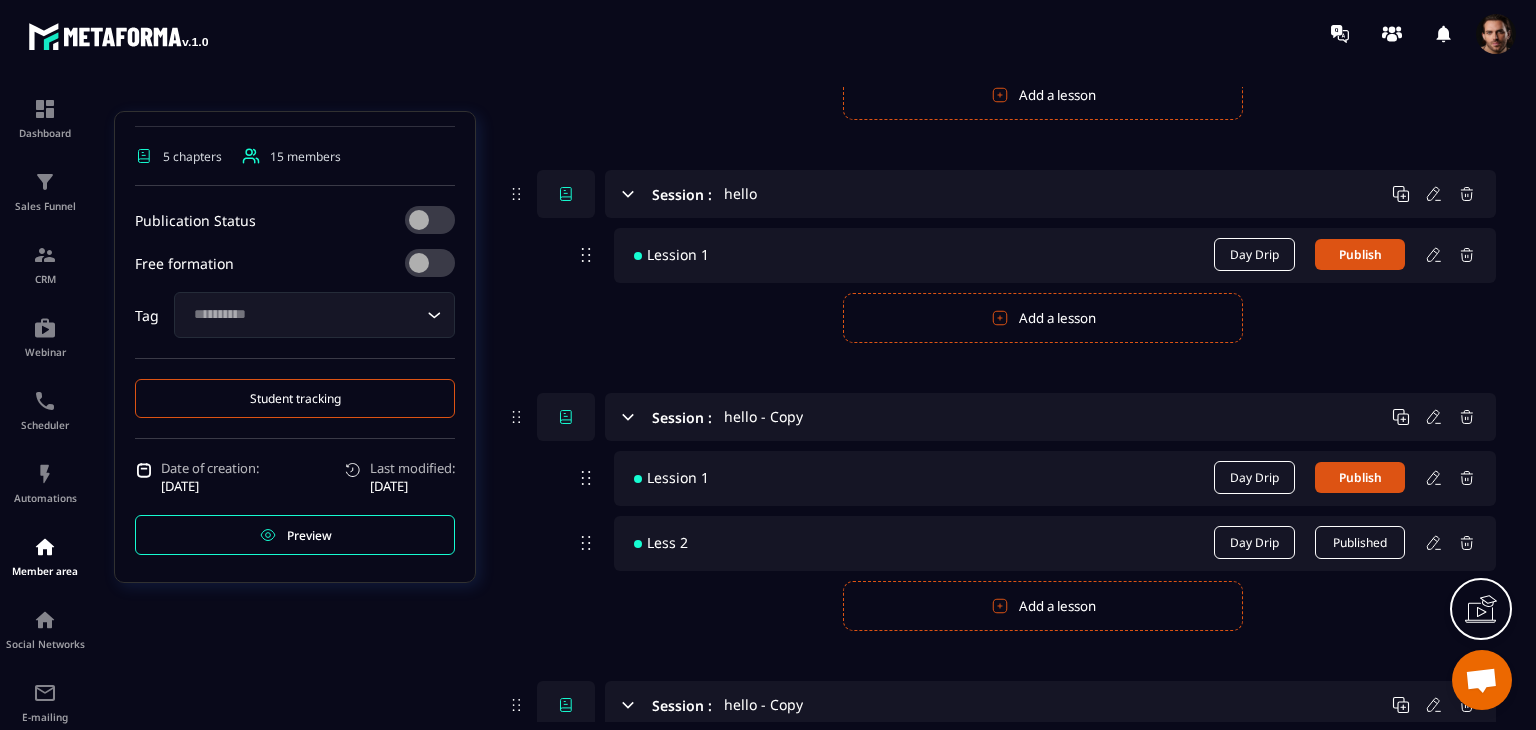 click on "Student tracking" at bounding box center (295, 398) 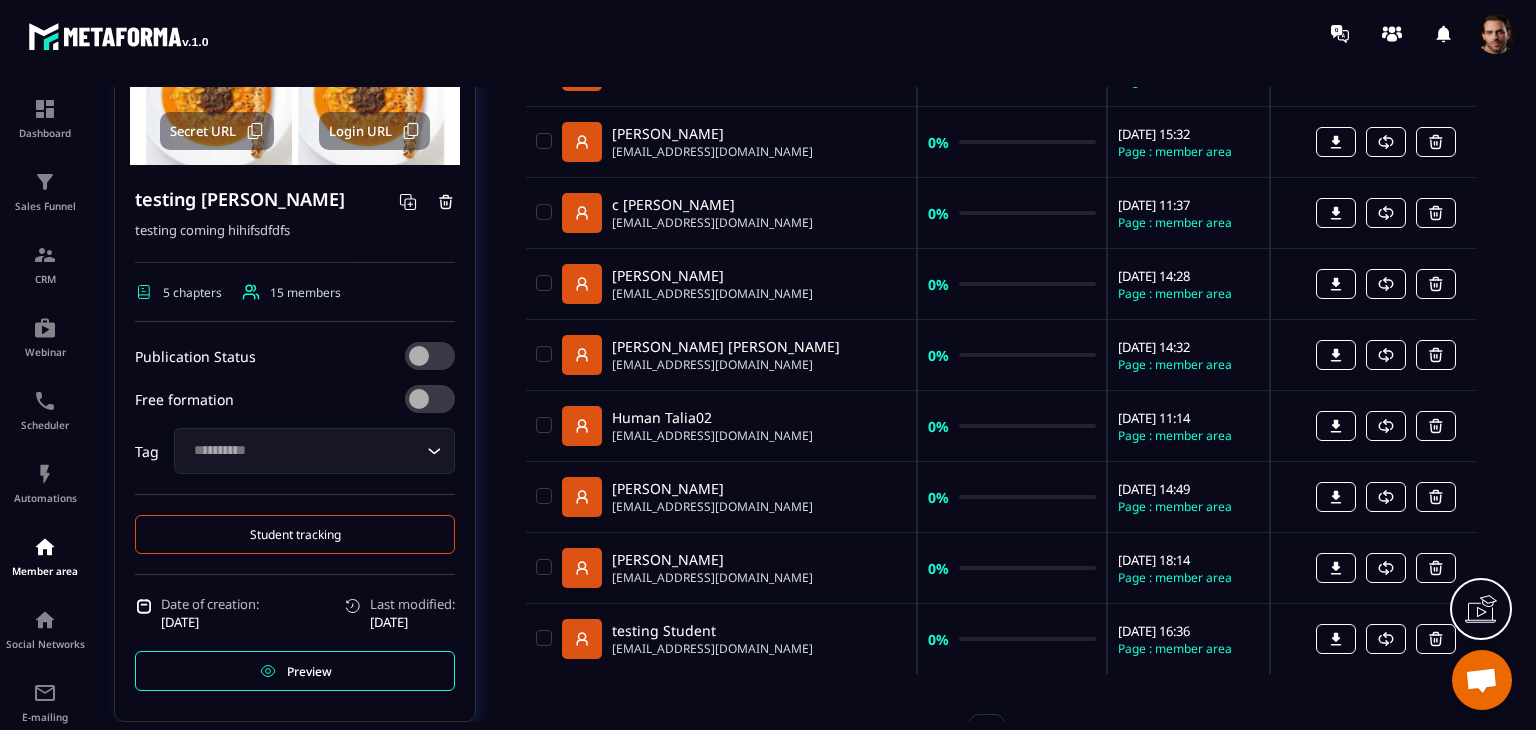 scroll, scrollTop: 447, scrollLeft: 0, axis: vertical 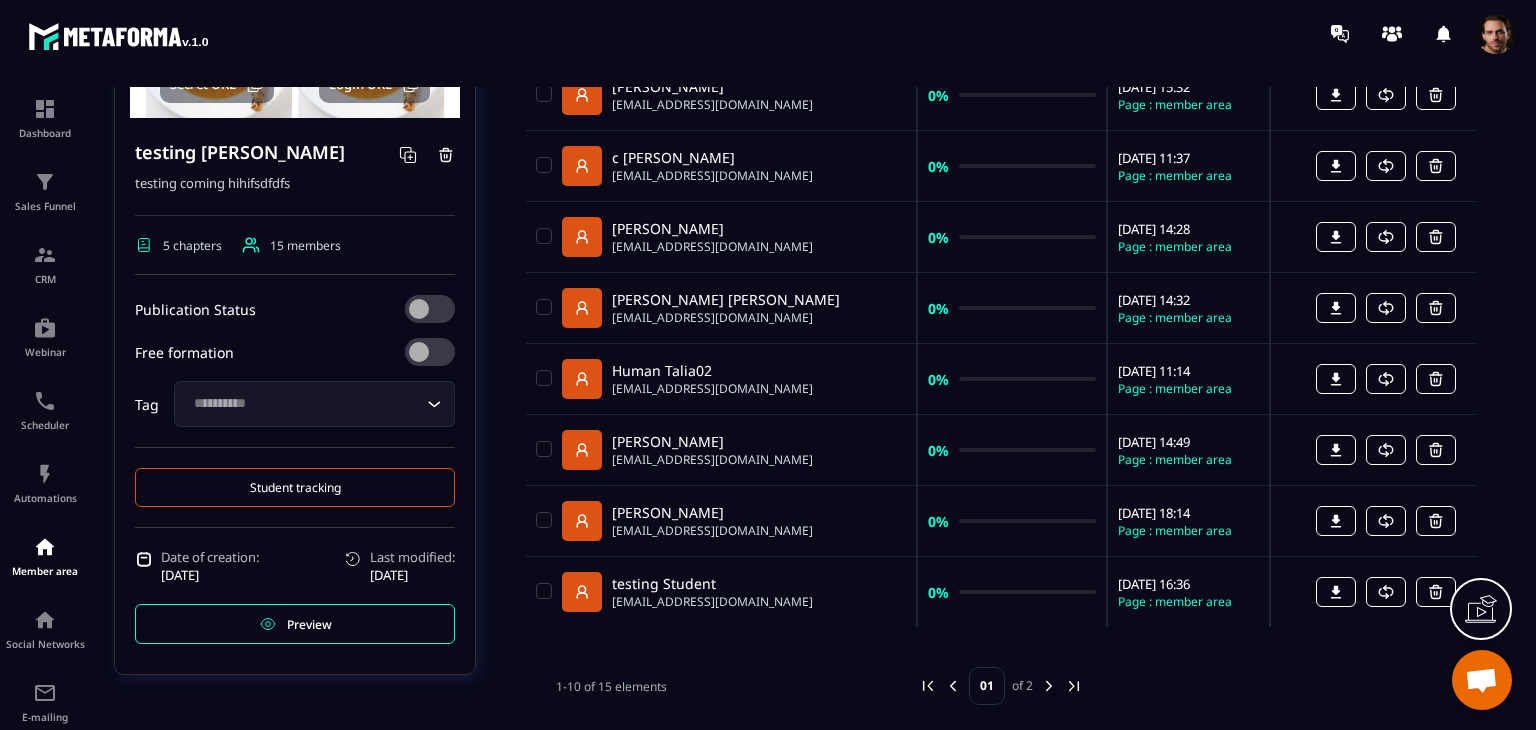 click at bounding box center (1049, 686) 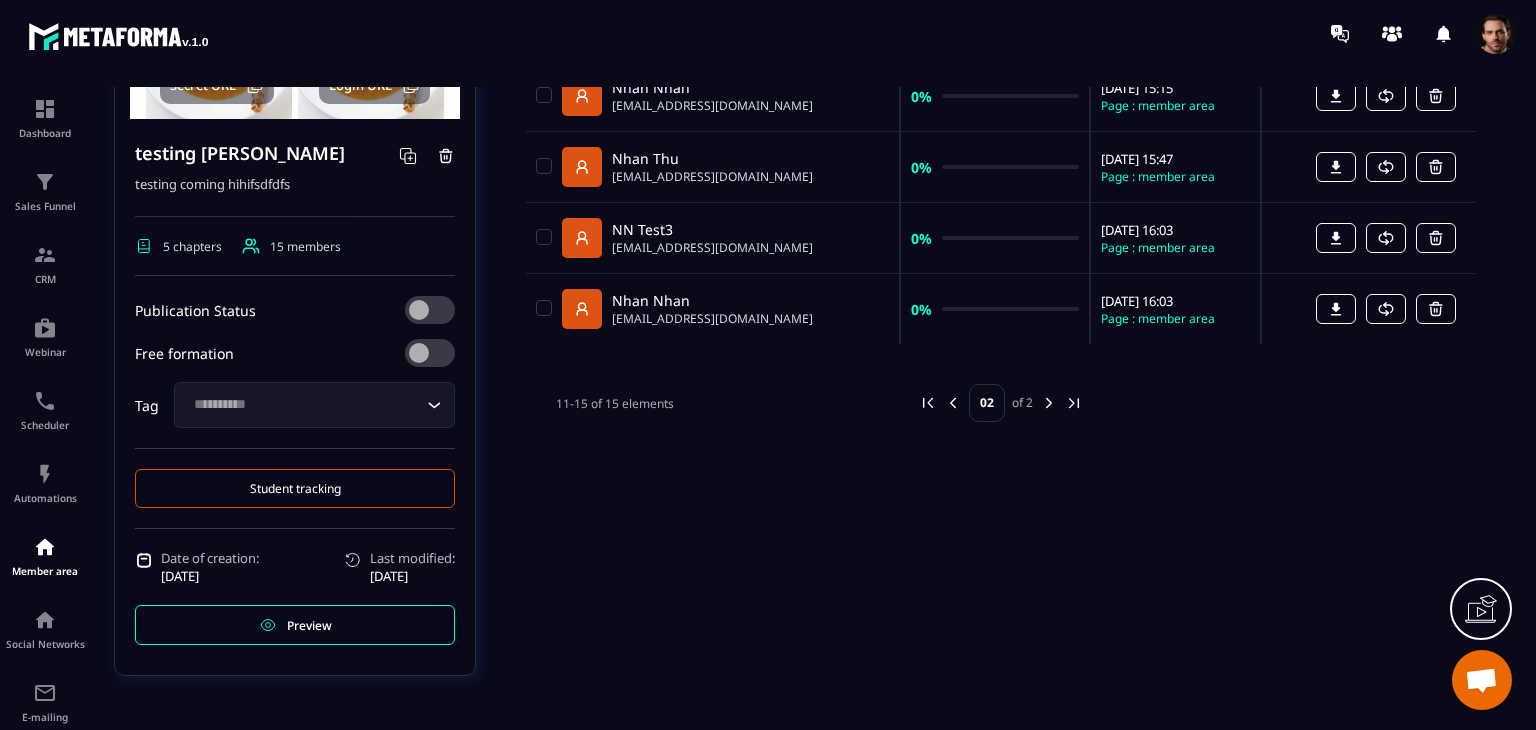 scroll, scrollTop: 175, scrollLeft: 0, axis: vertical 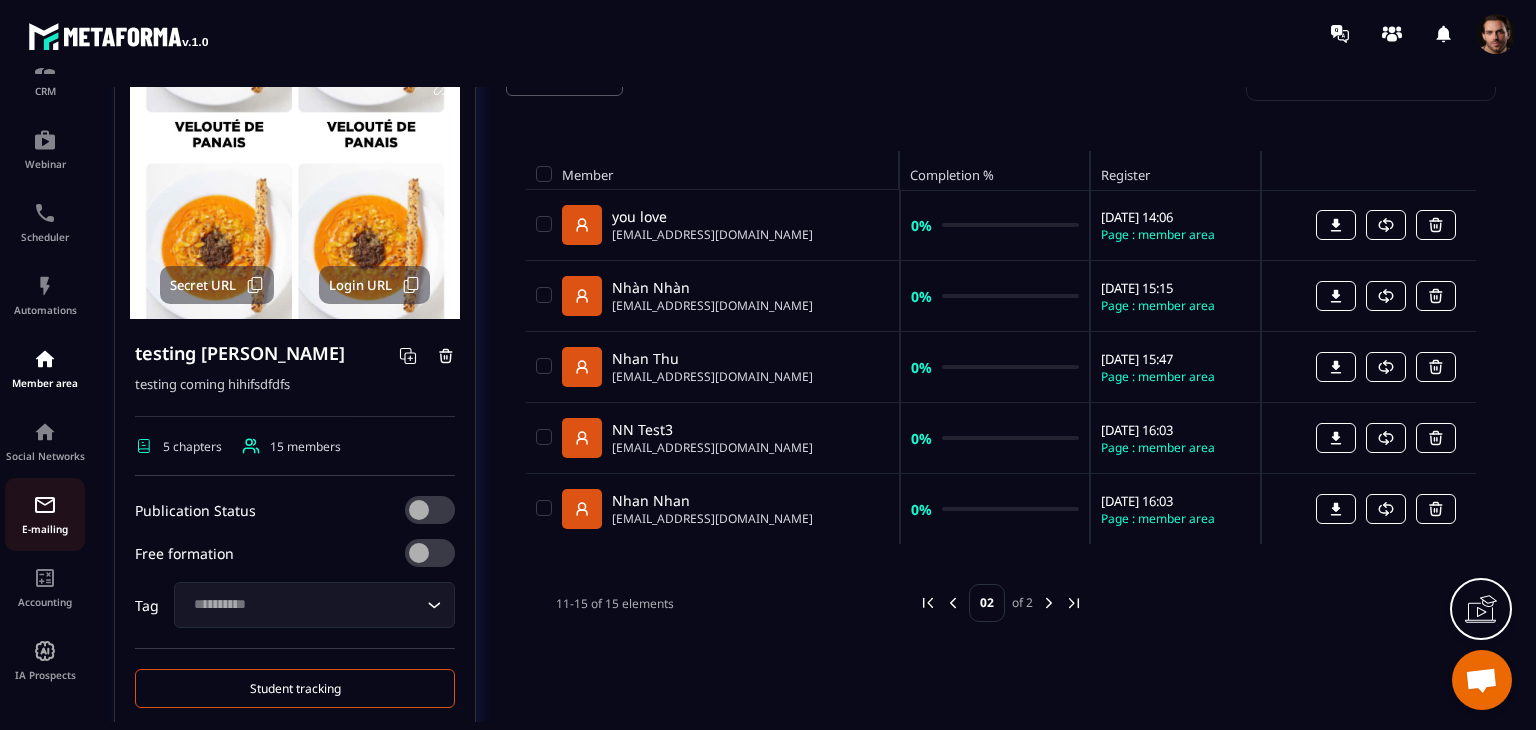 click on "E-mailing" at bounding box center (45, 514) 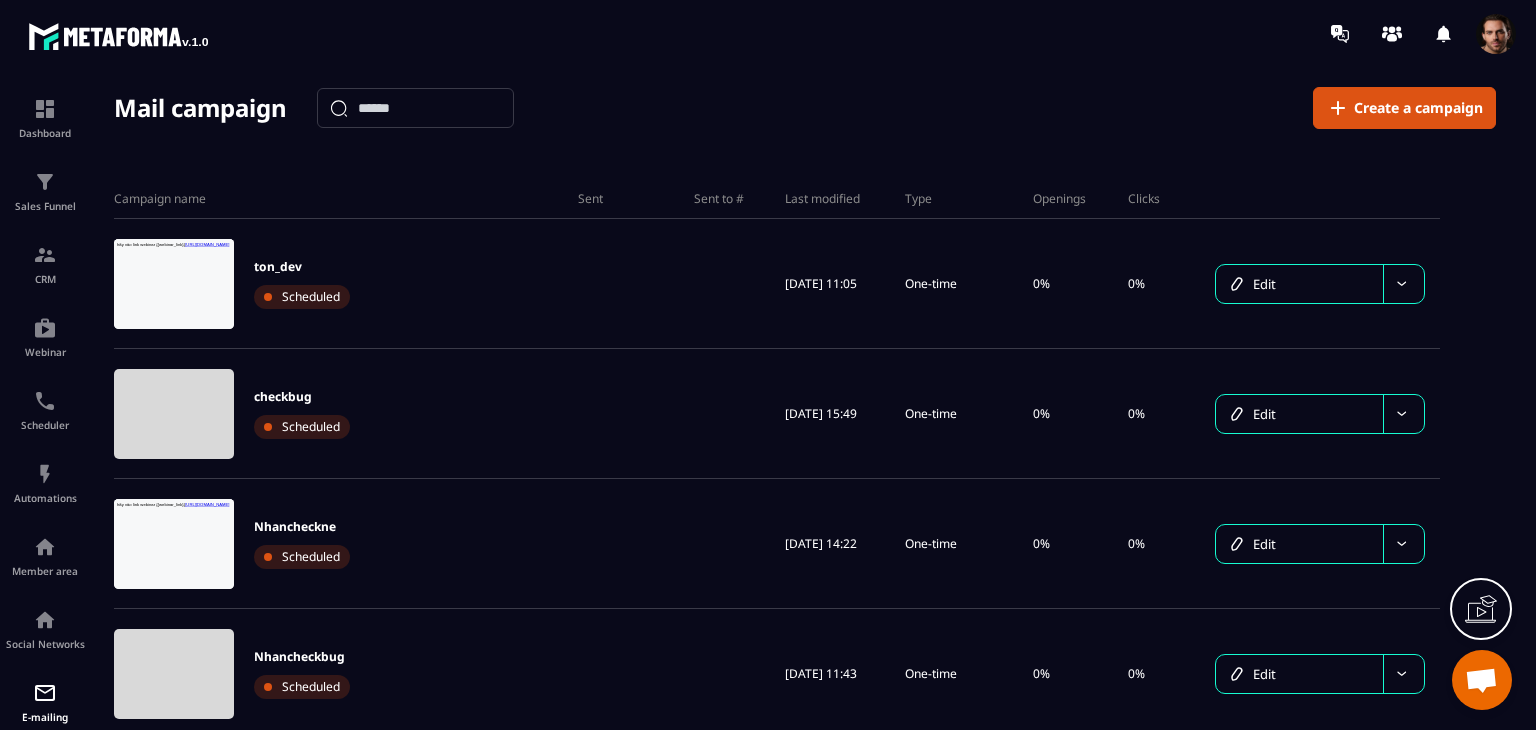 scroll, scrollTop: 0, scrollLeft: 0, axis: both 